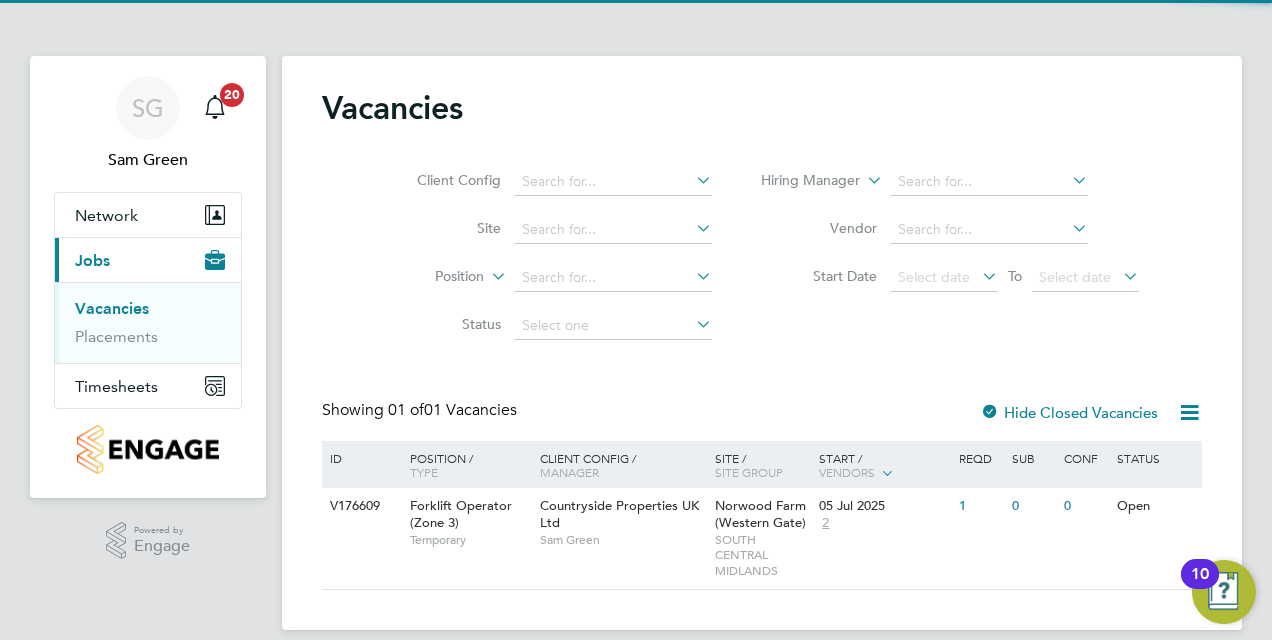 scroll, scrollTop: 0, scrollLeft: 0, axis: both 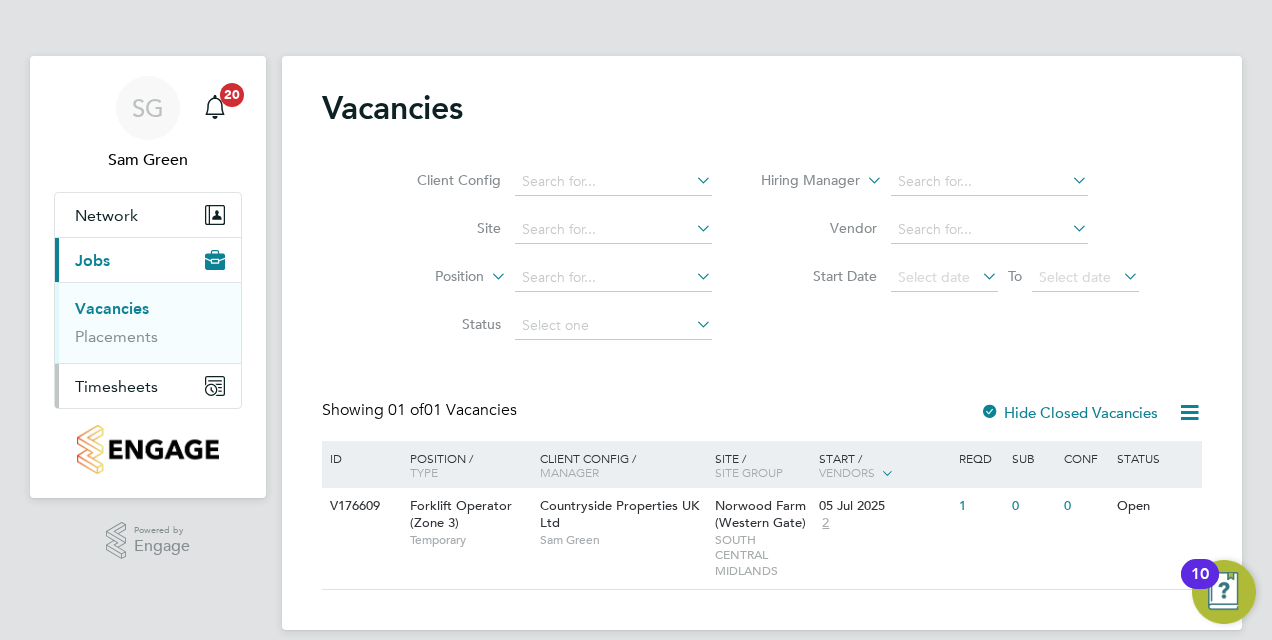 click on "Timesheets" at bounding box center [116, 386] 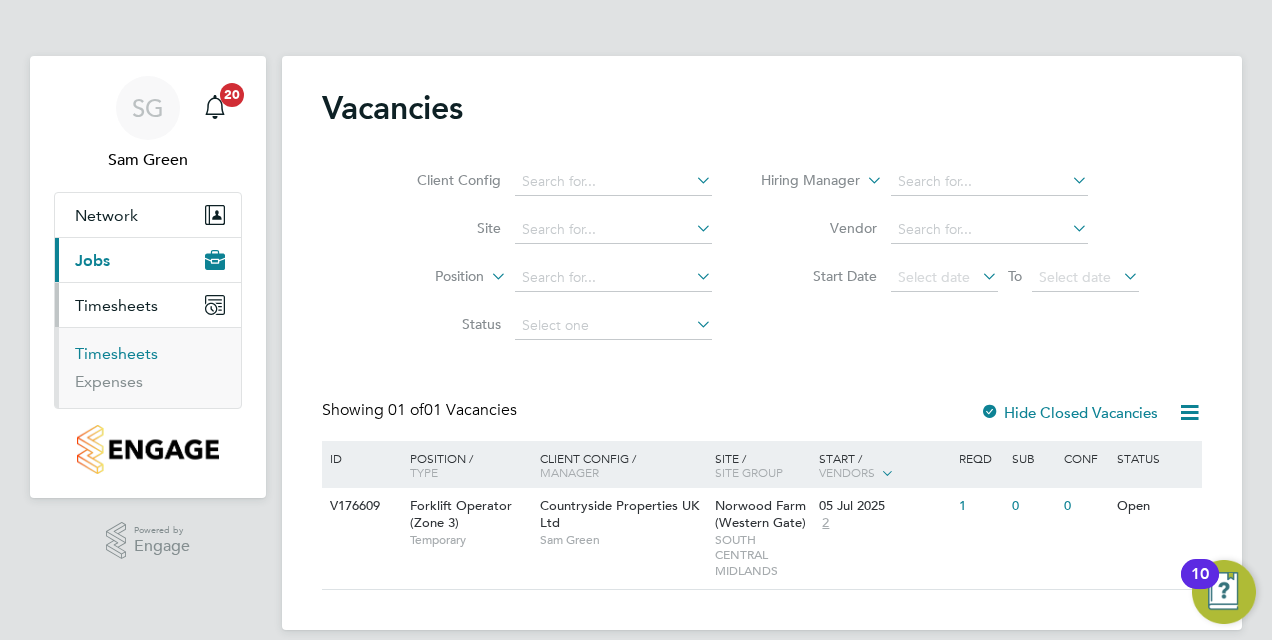 click on "Timesheets" at bounding box center (116, 353) 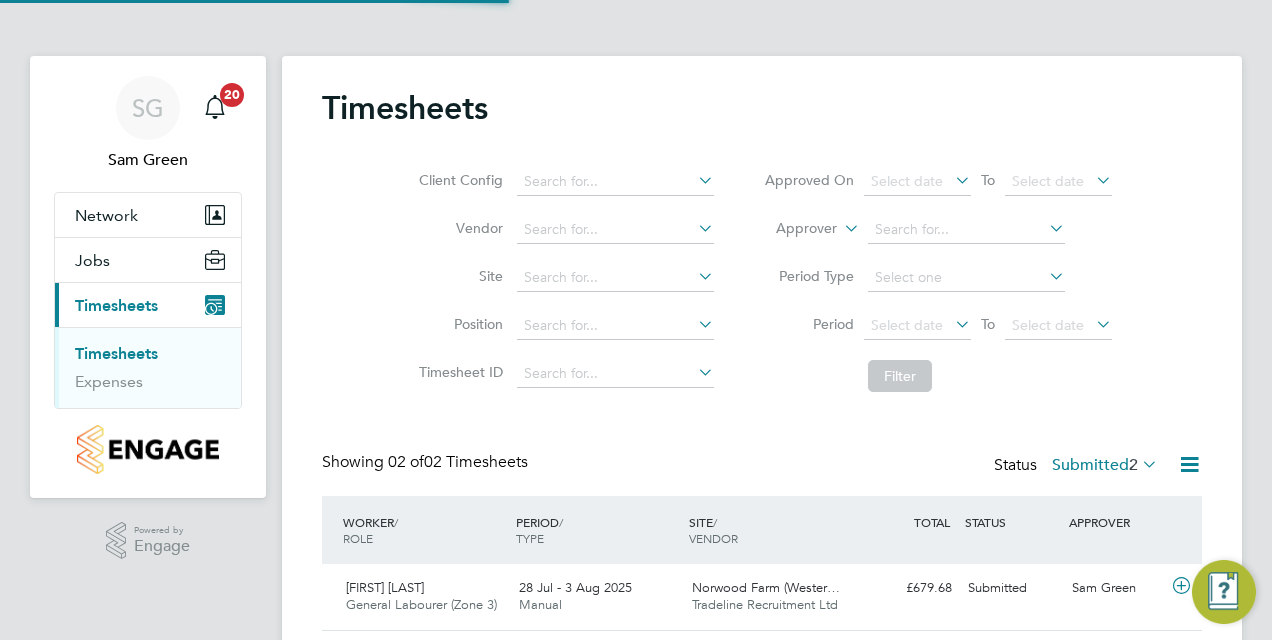 scroll, scrollTop: 10, scrollLeft: 10, axis: both 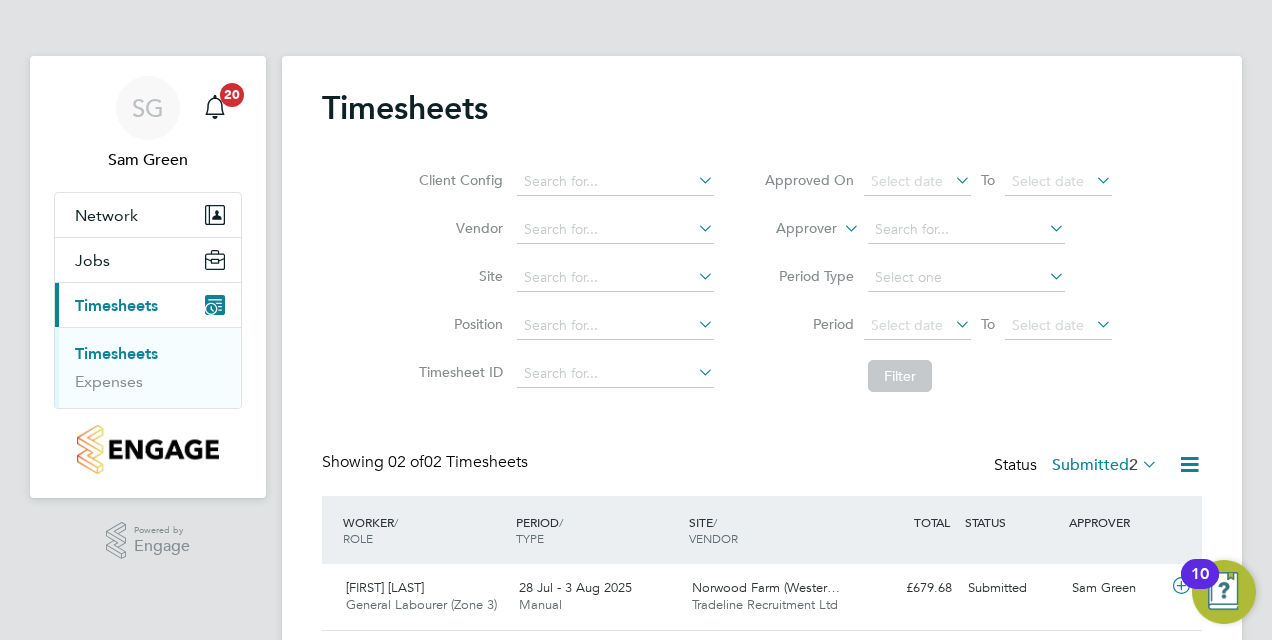 type 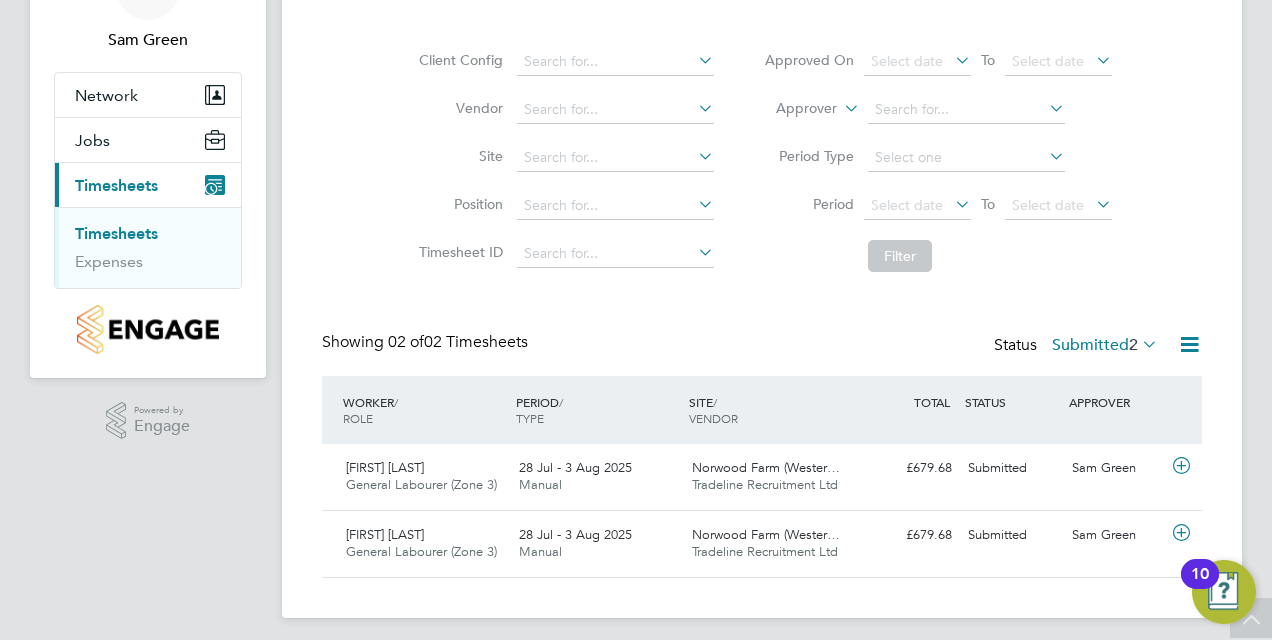 scroll, scrollTop: 128, scrollLeft: 0, axis: vertical 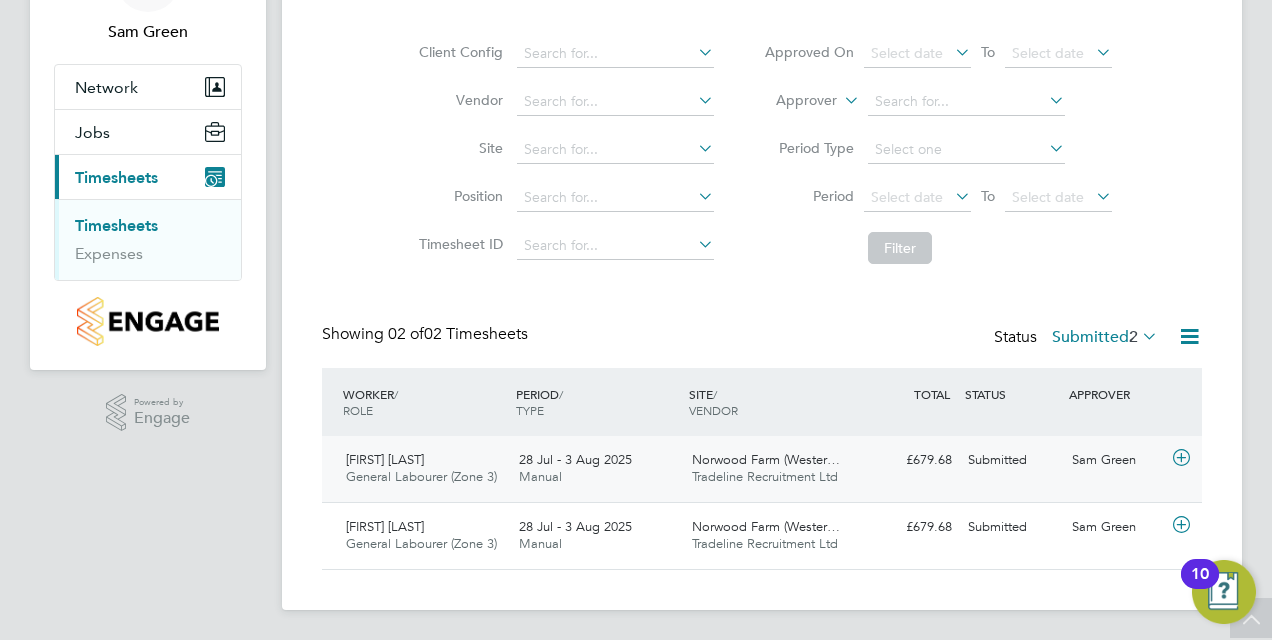 click 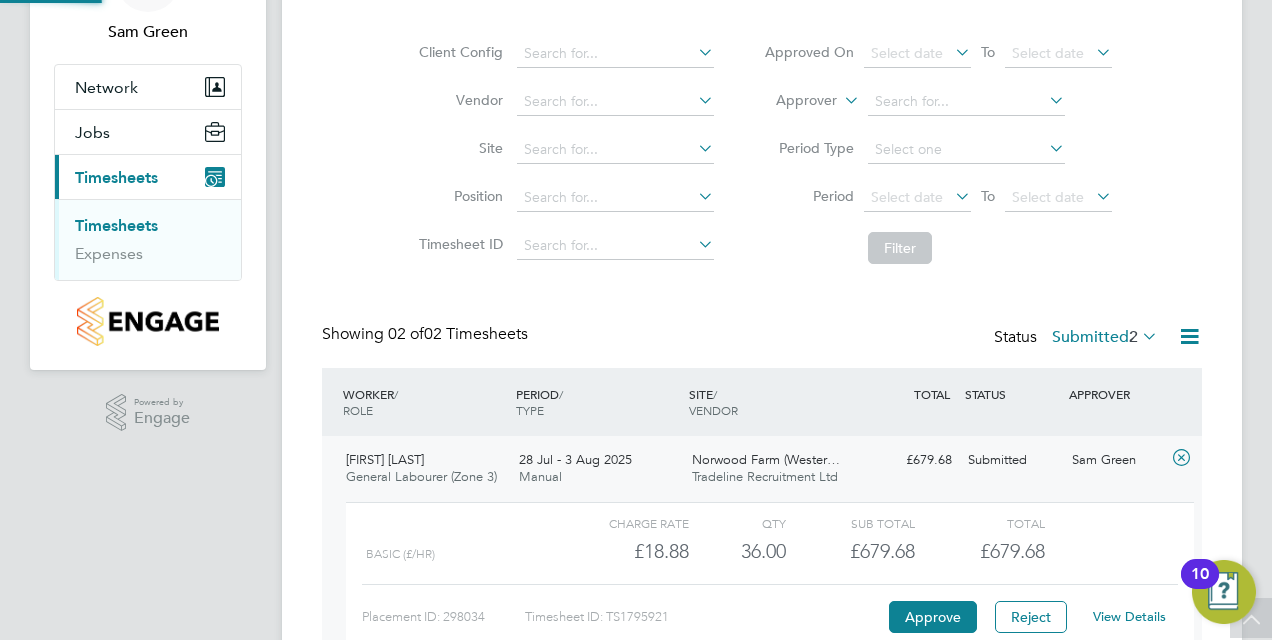 scroll, scrollTop: 10, scrollLeft: 10, axis: both 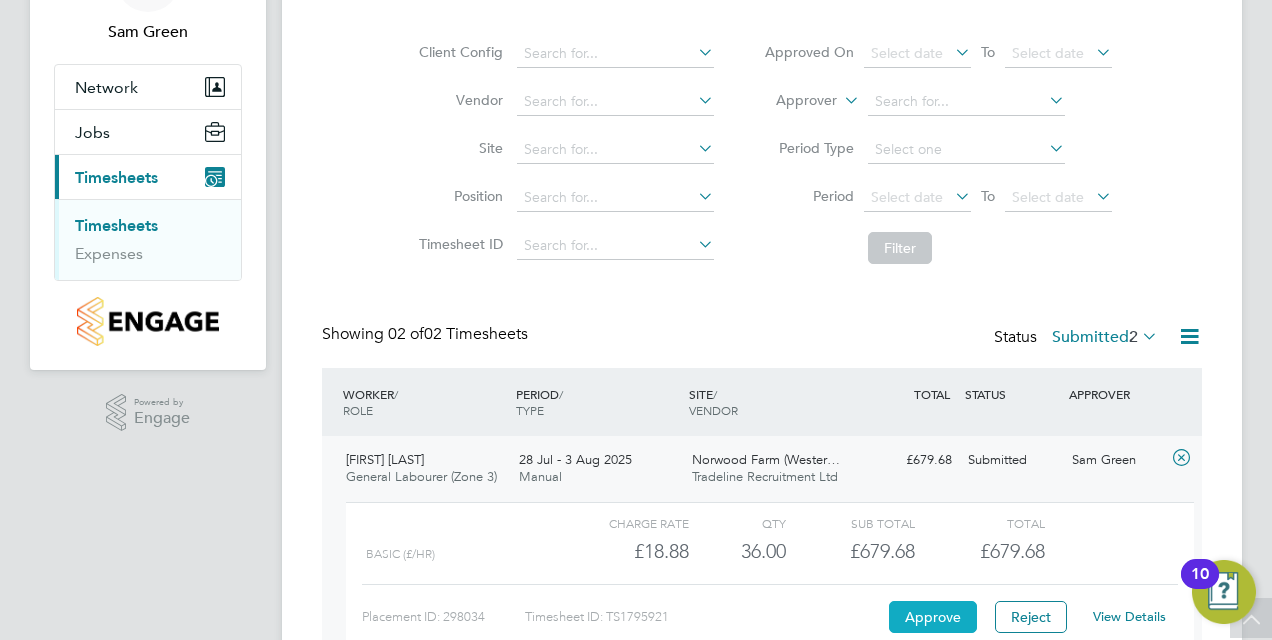 click on "Approve" 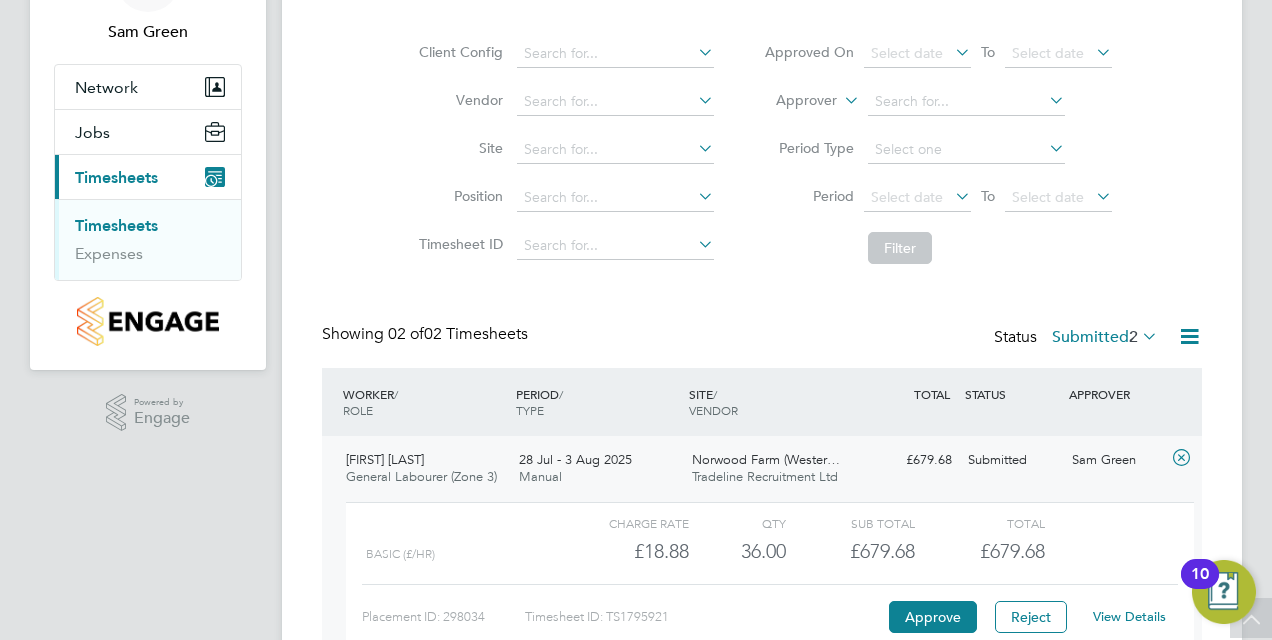 type 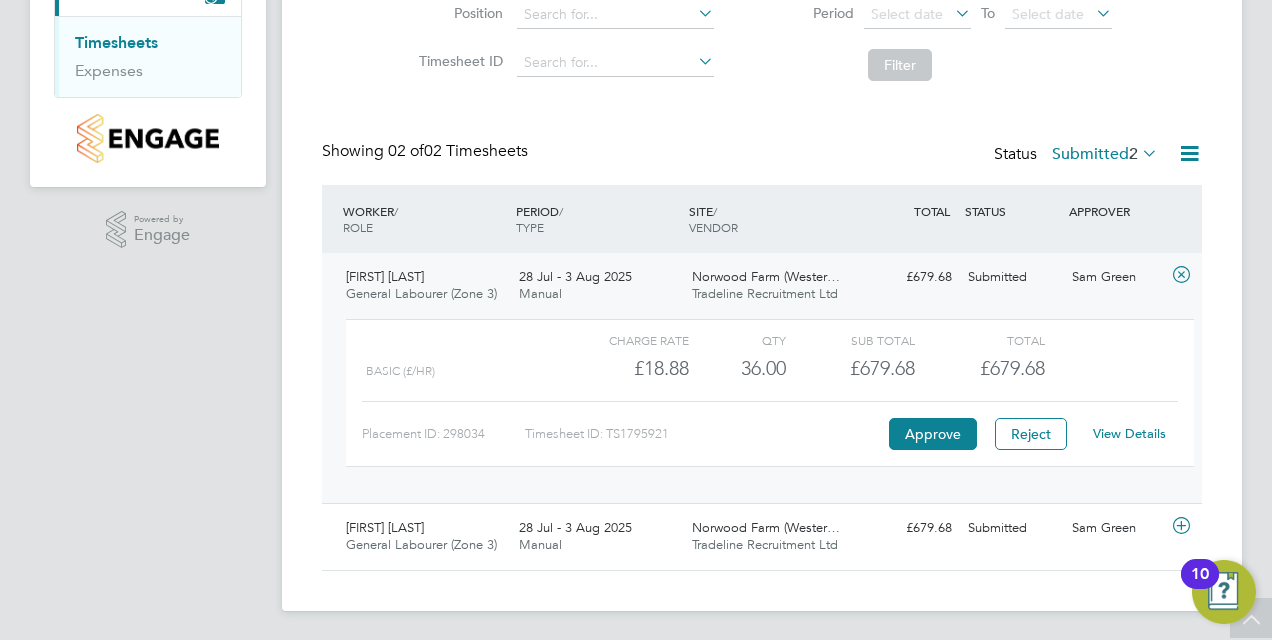 scroll, scrollTop: 312, scrollLeft: 0, axis: vertical 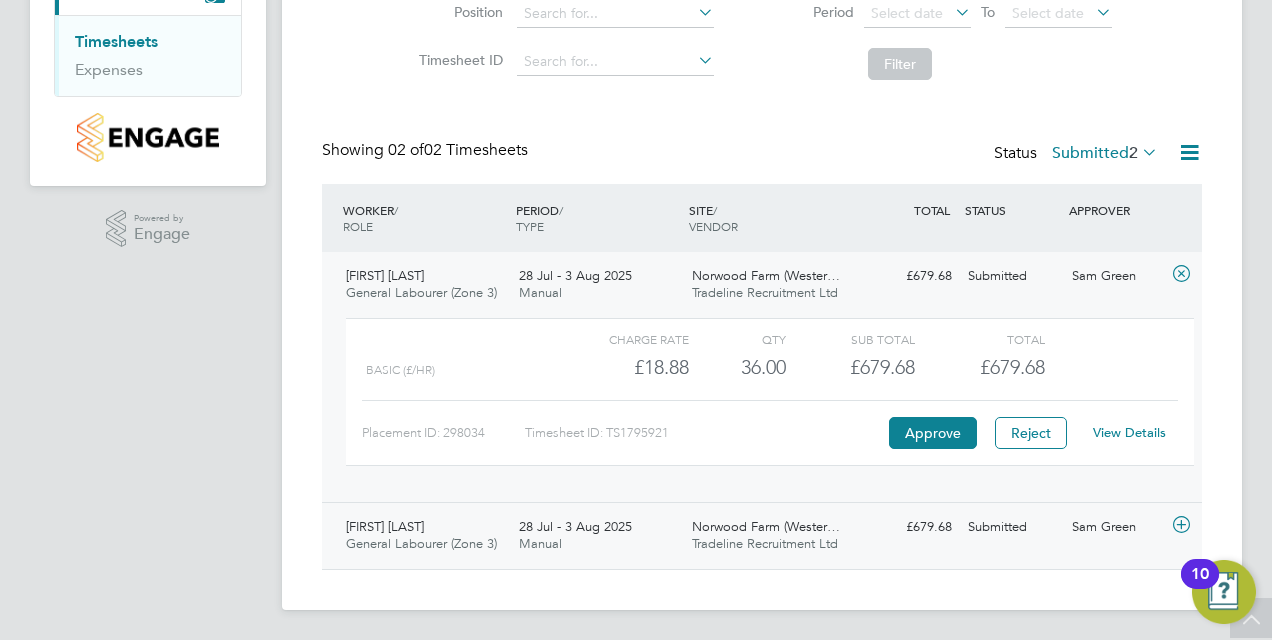 click 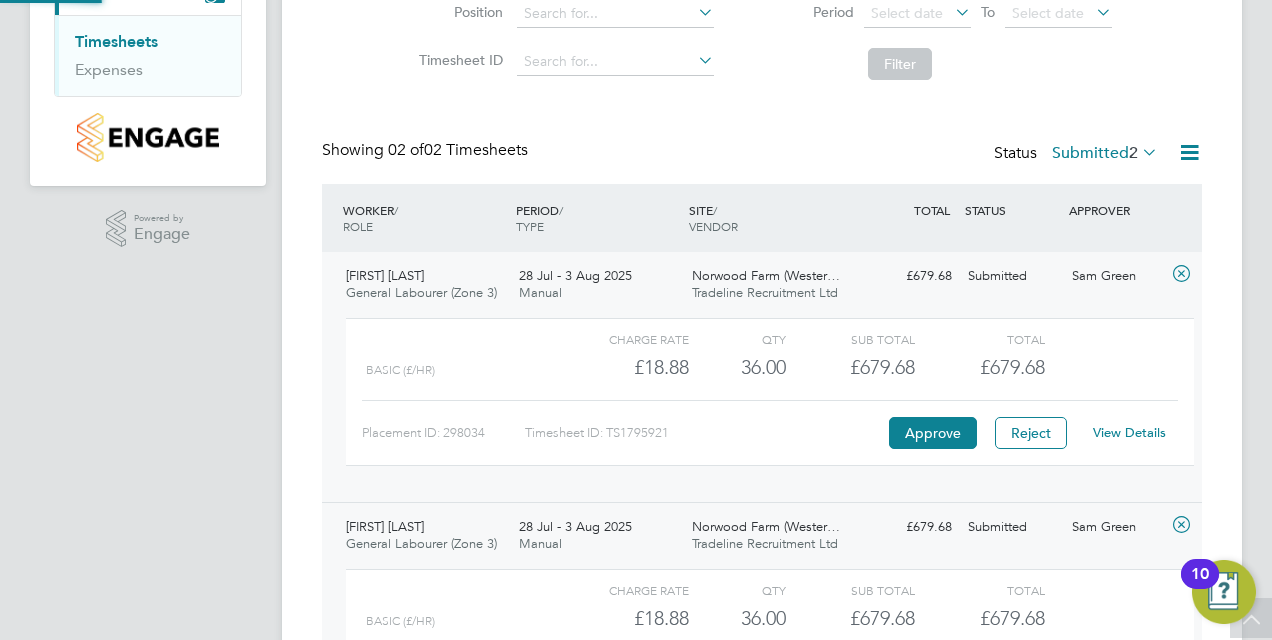 scroll, scrollTop: 10, scrollLeft: 10, axis: both 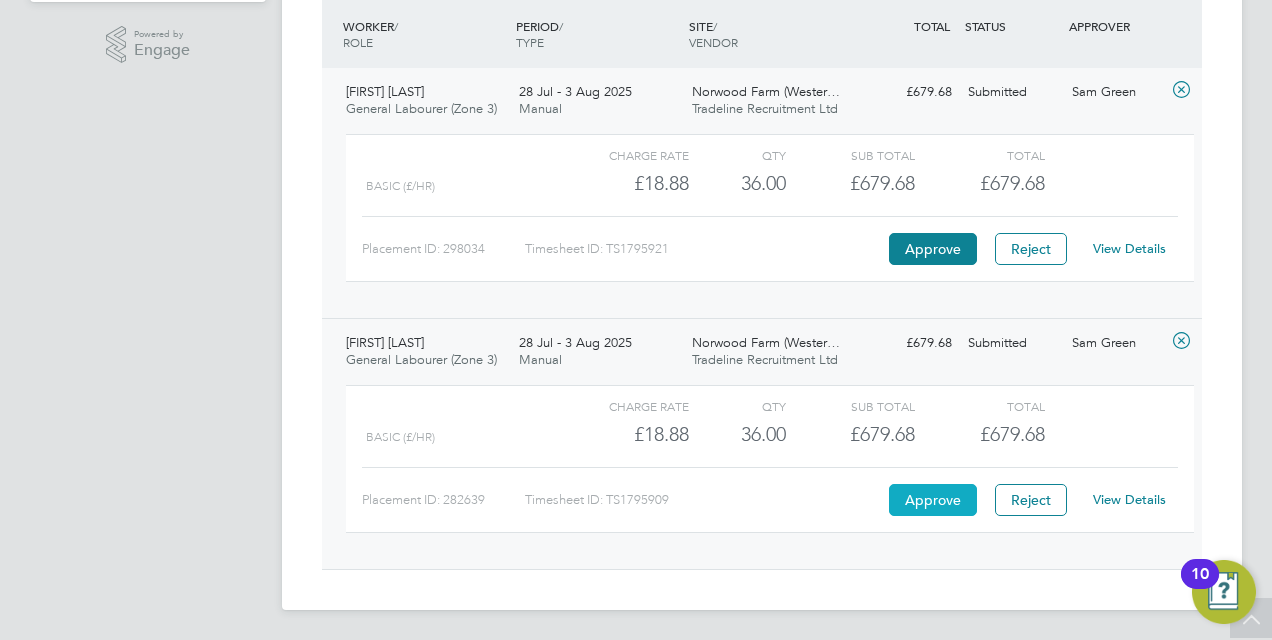 click on "Approve" 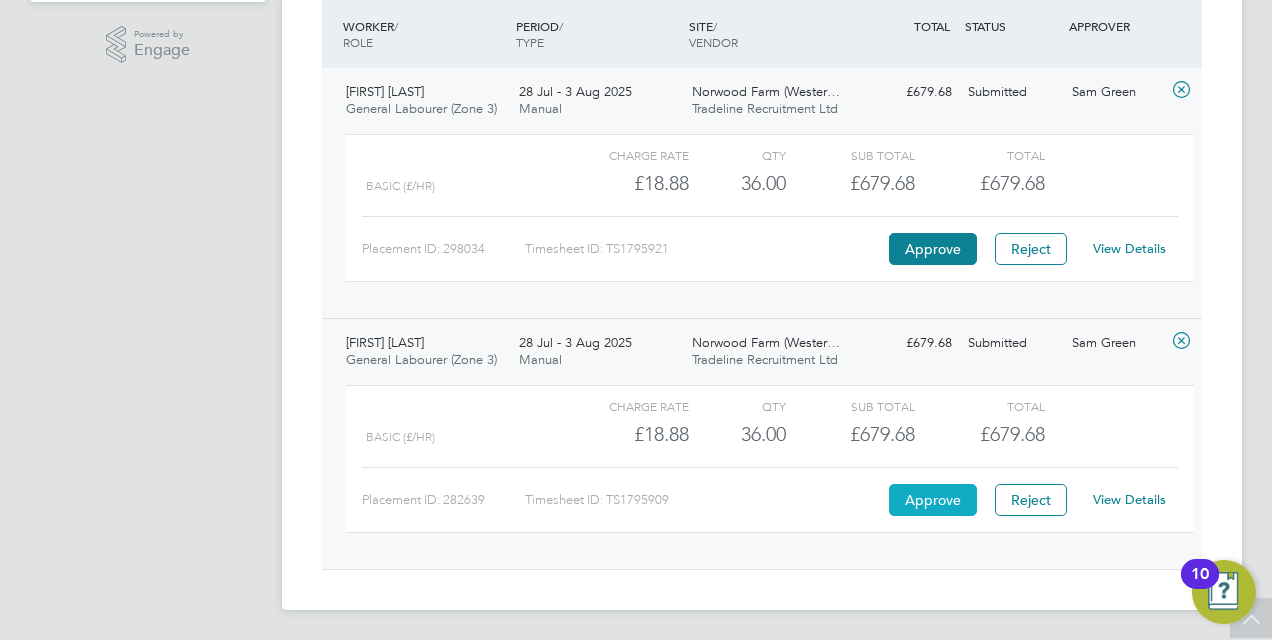 scroll, scrollTop: 0, scrollLeft: 0, axis: both 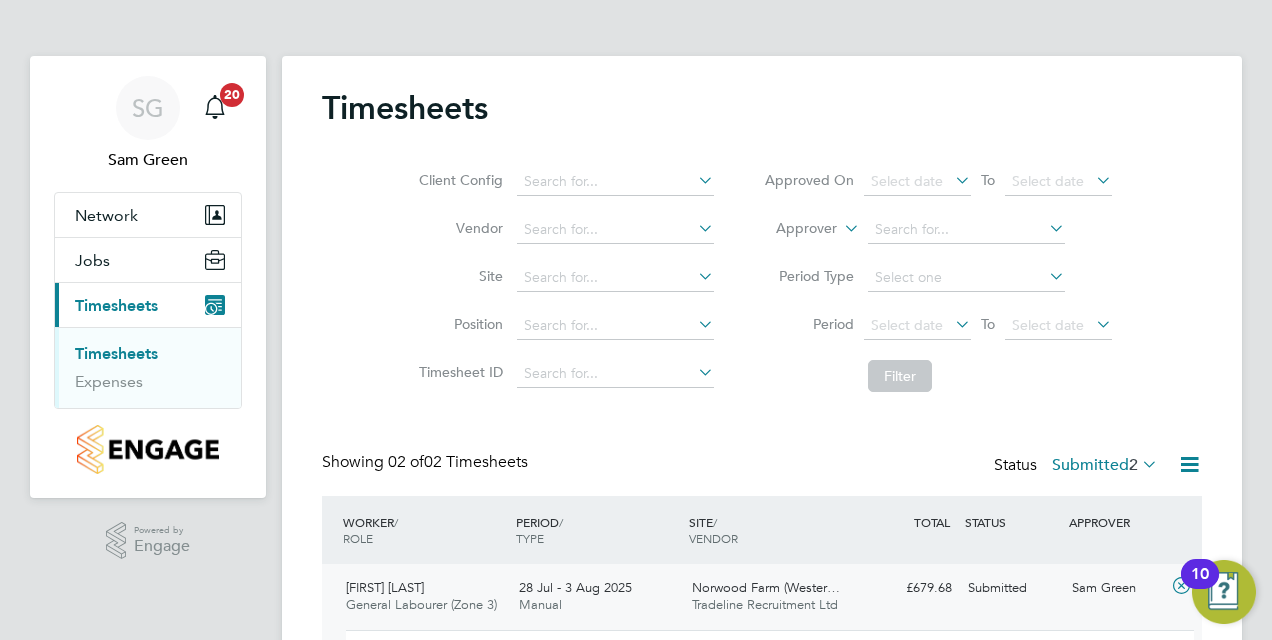 type 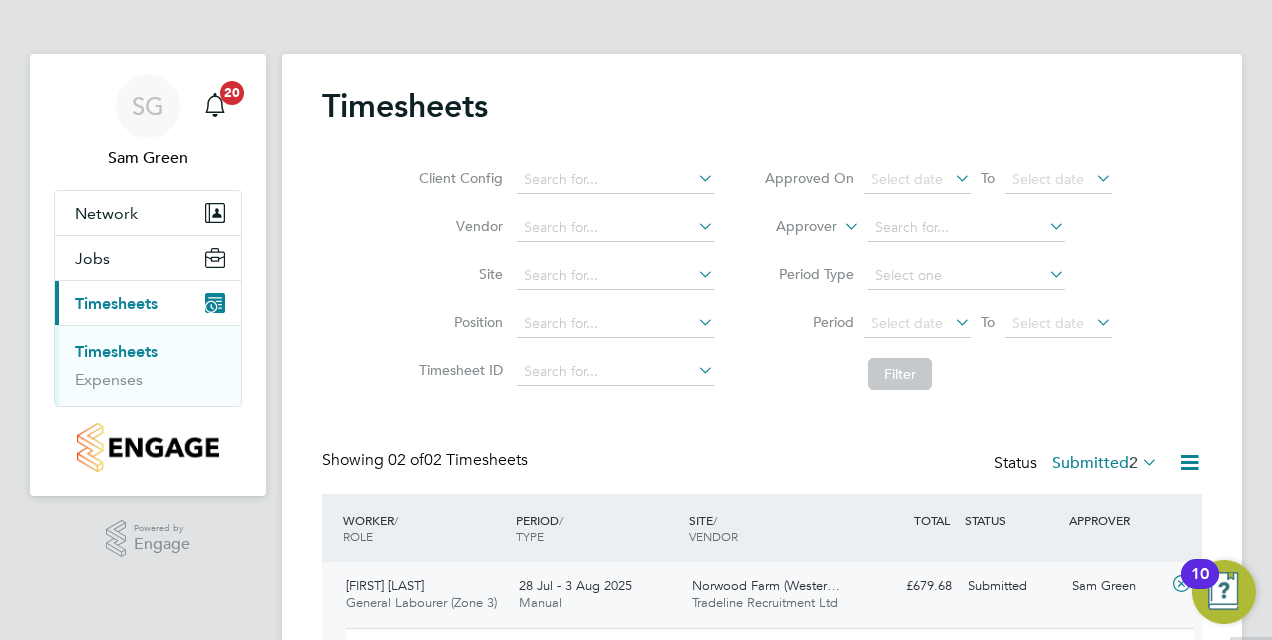 scroll, scrollTop: 0, scrollLeft: 0, axis: both 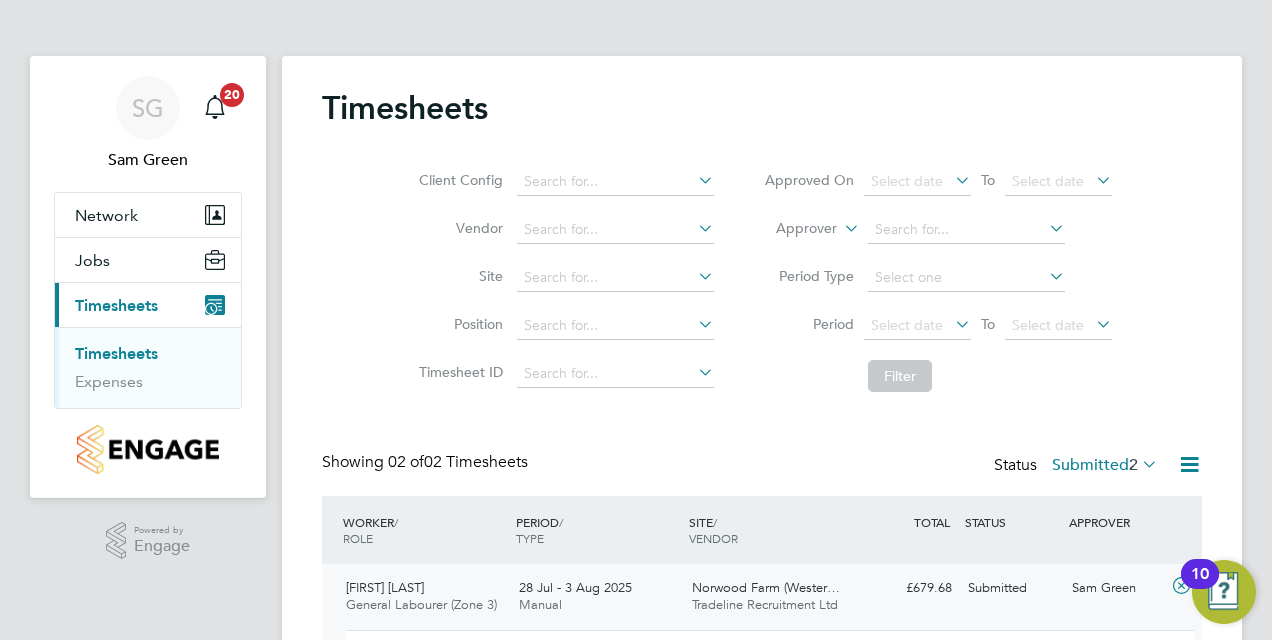 click on "Timesheets" at bounding box center (116, 353) 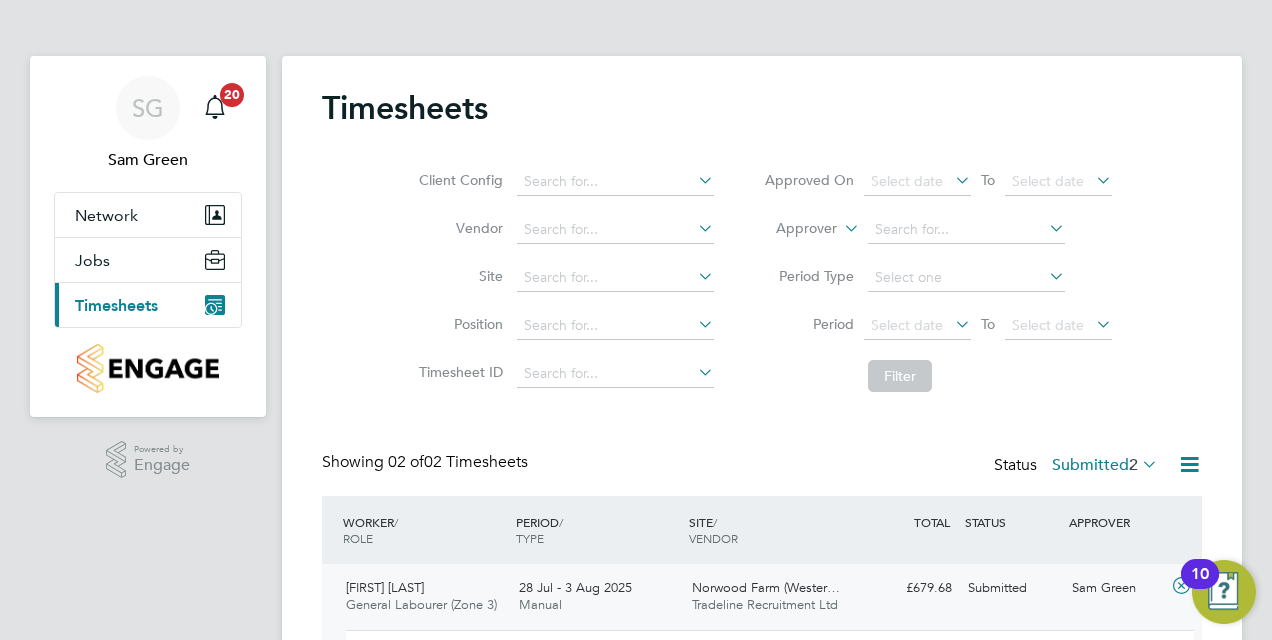 click on "Timesheets" at bounding box center [116, 305] 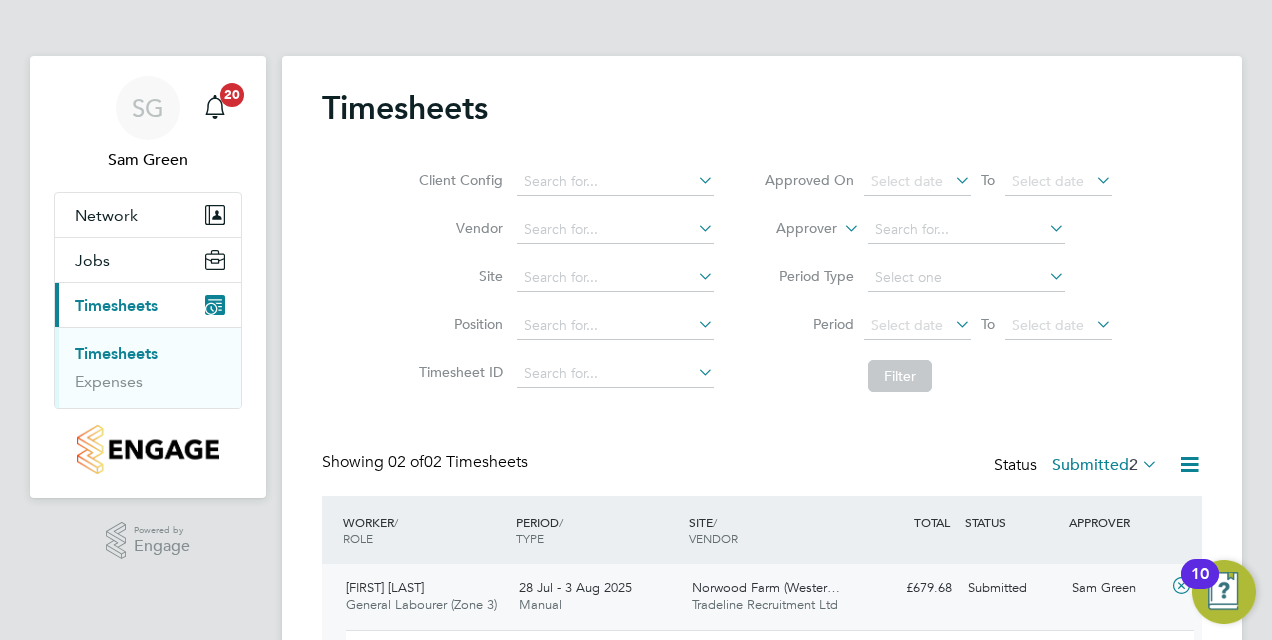 click on "Timesheets" at bounding box center (116, 353) 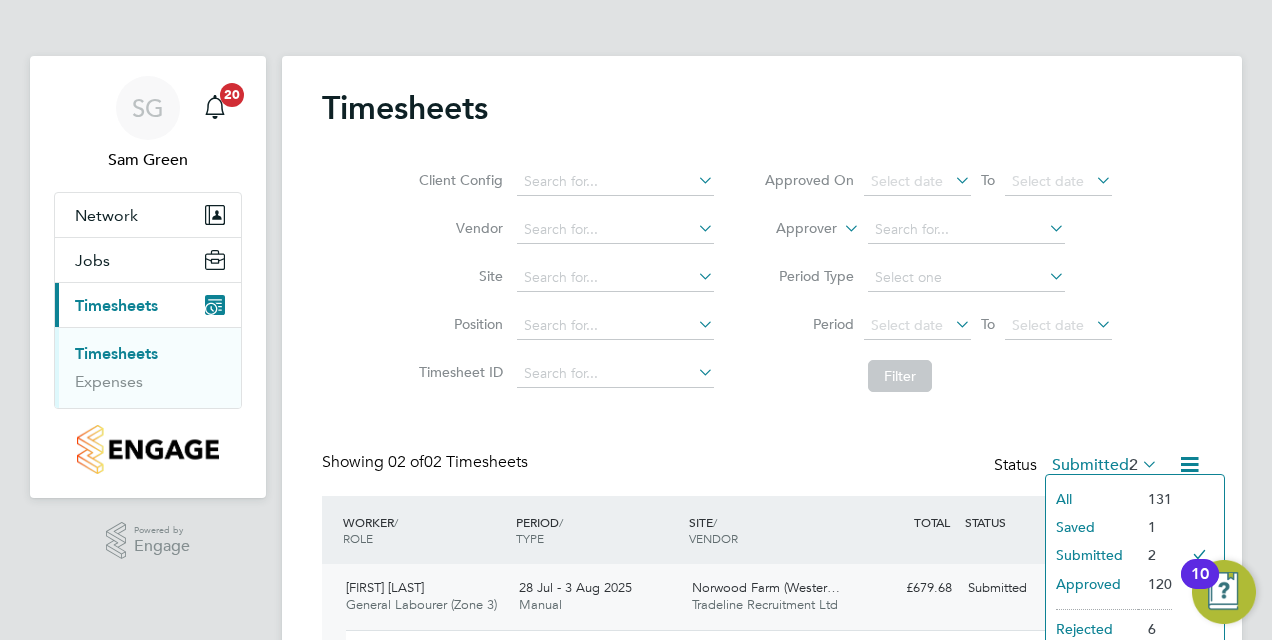click on "Submitted" 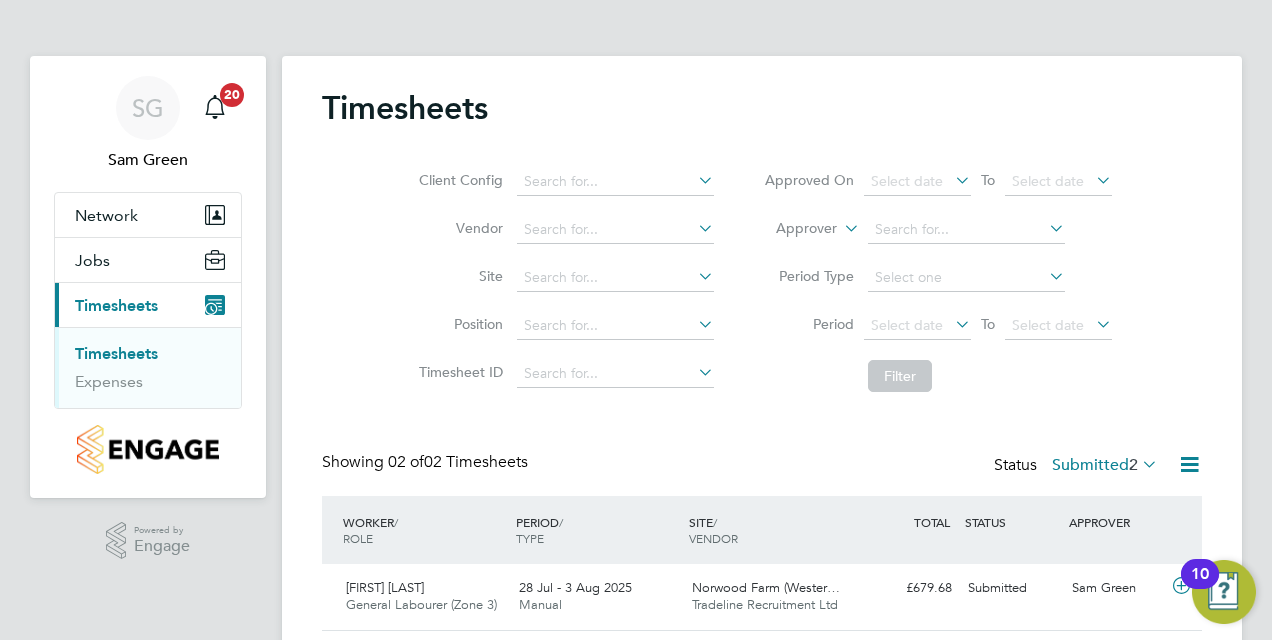 scroll, scrollTop: 10, scrollLeft: 10, axis: both 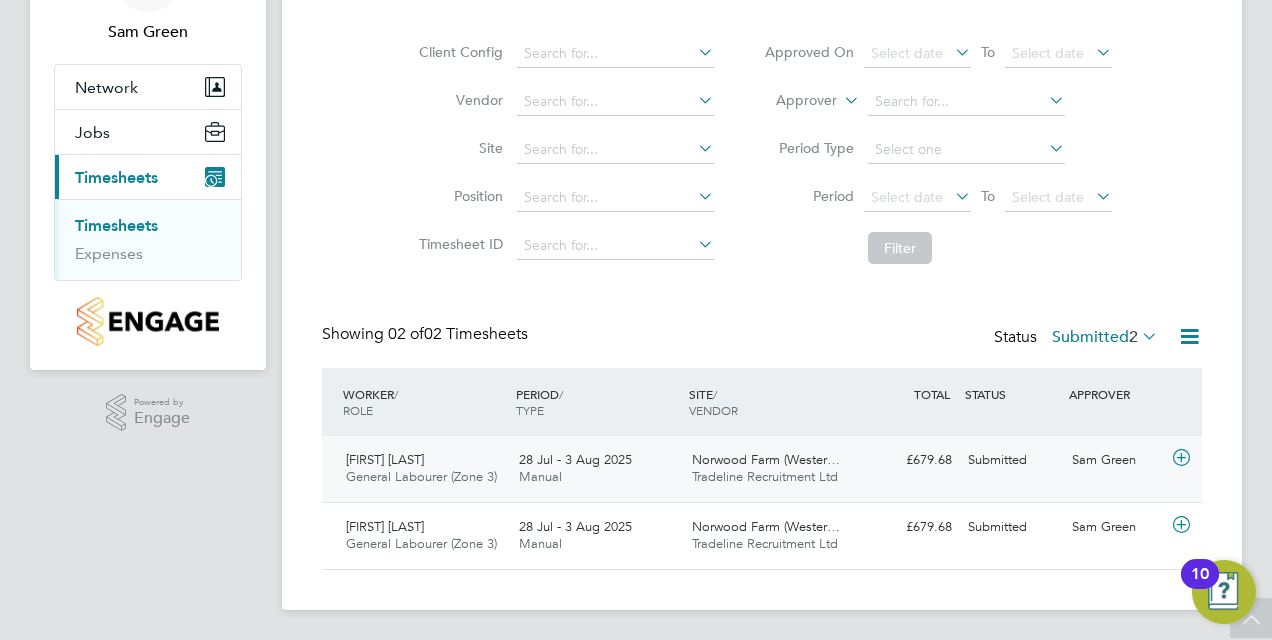 click 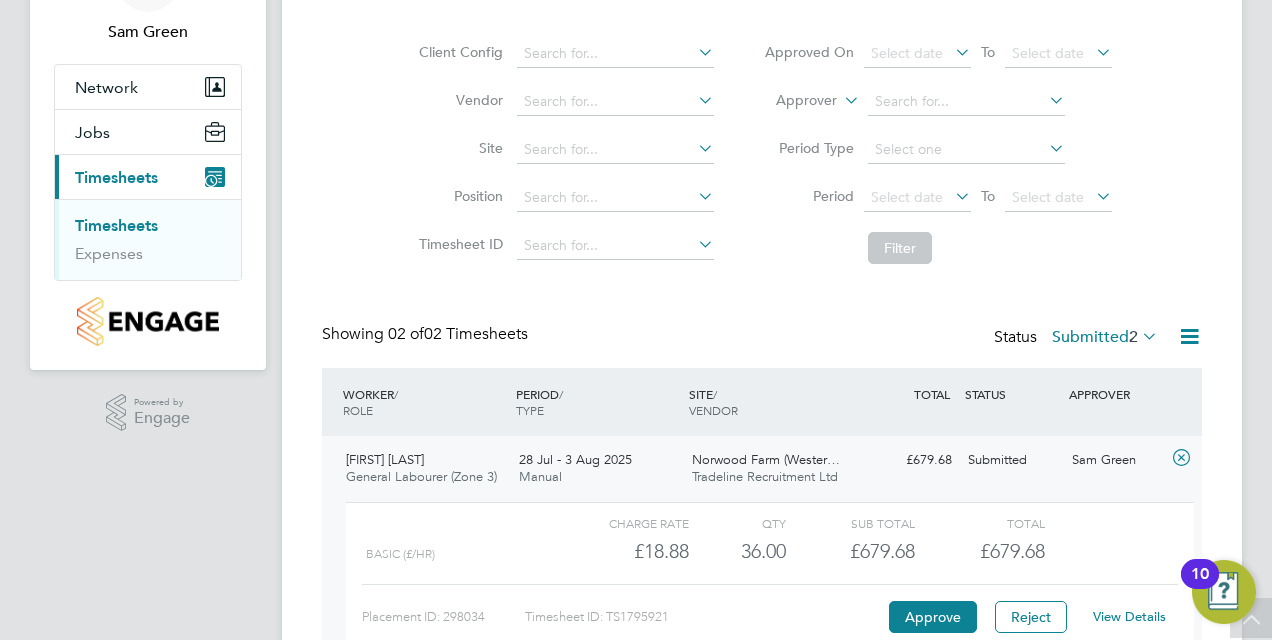 scroll, scrollTop: 10, scrollLeft: 10, axis: both 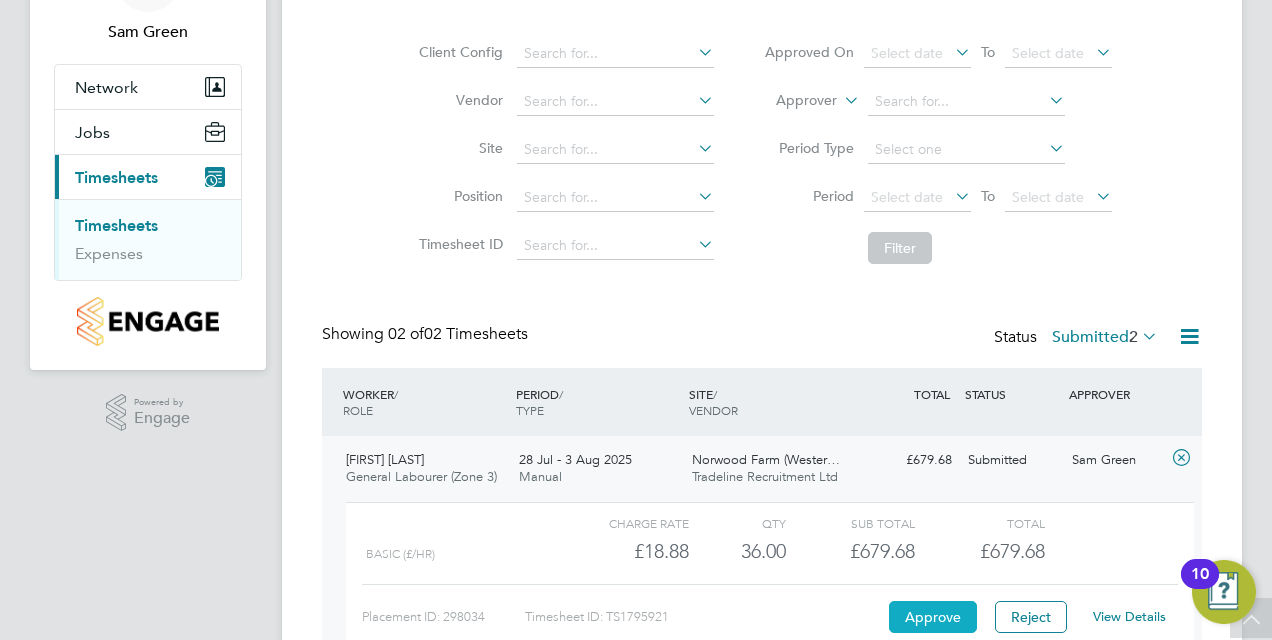 click on "Approve" 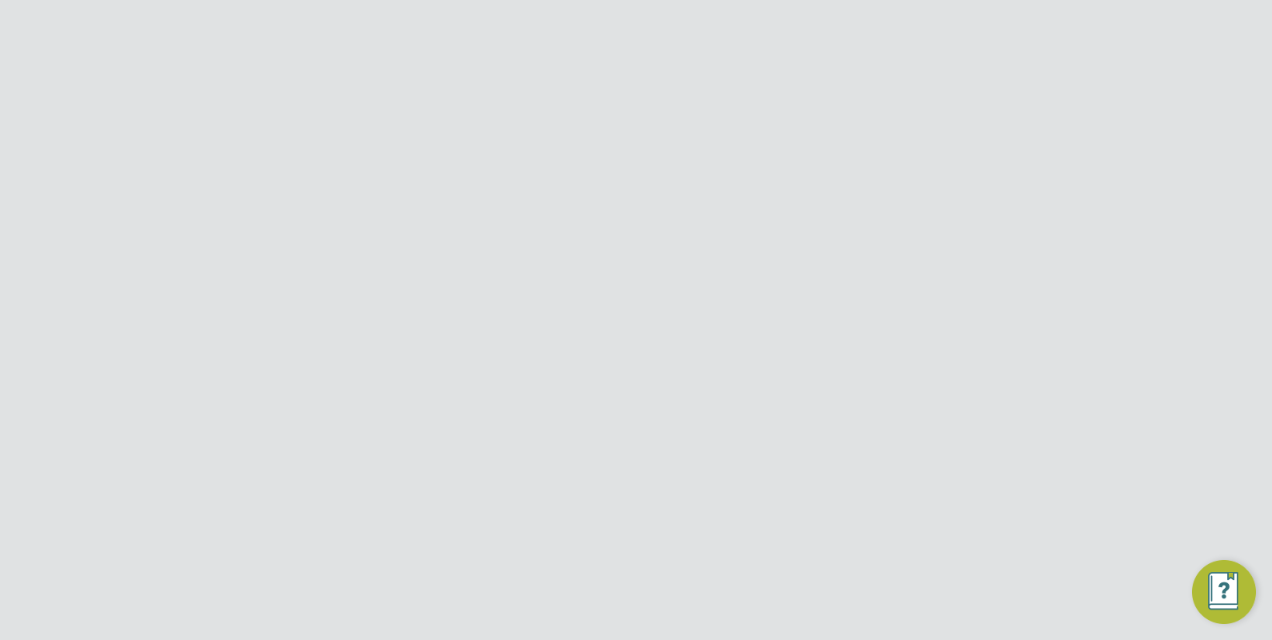 scroll, scrollTop: 0, scrollLeft: 0, axis: both 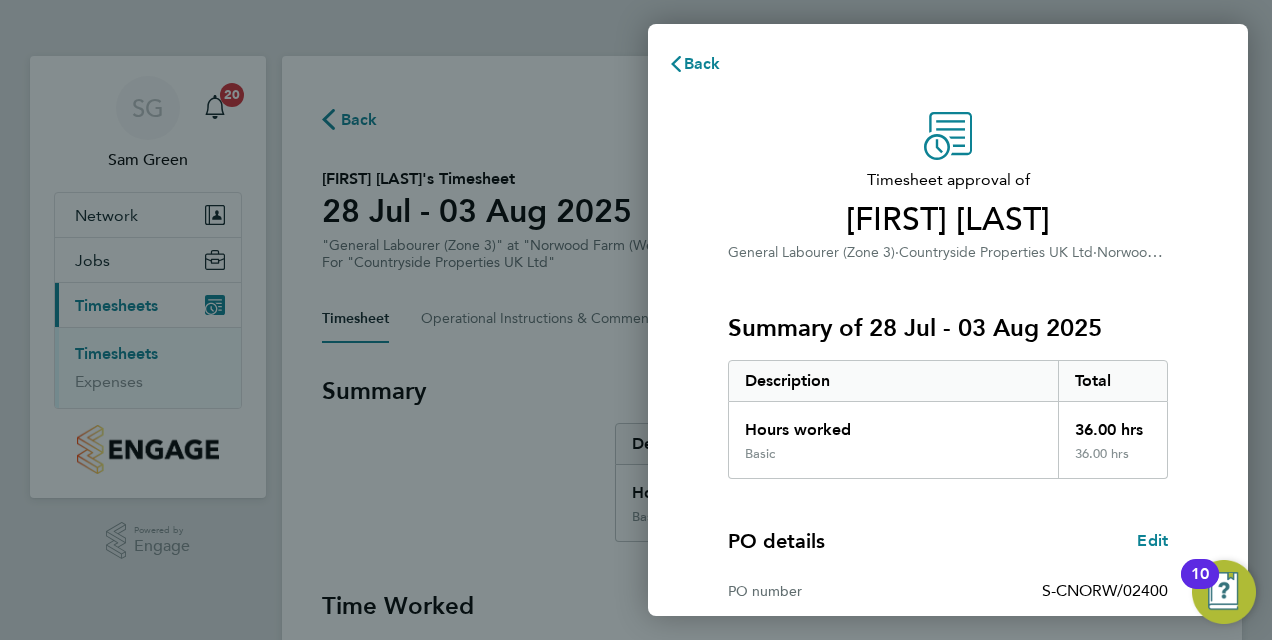 type 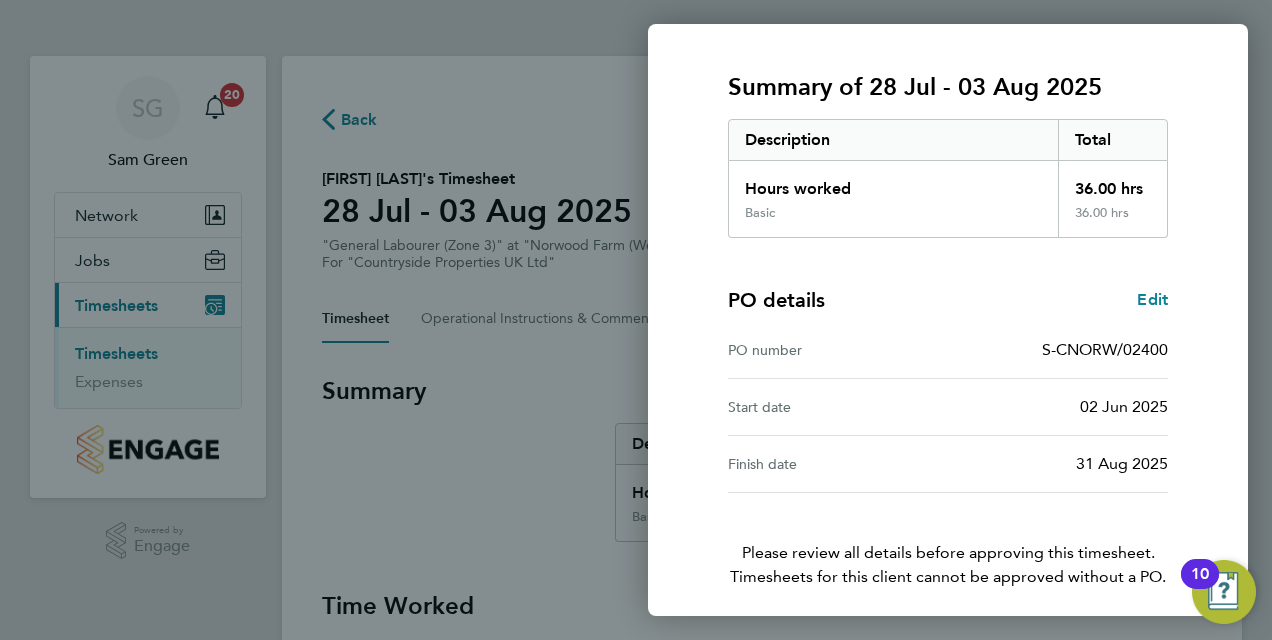 scroll, scrollTop: 316, scrollLeft: 0, axis: vertical 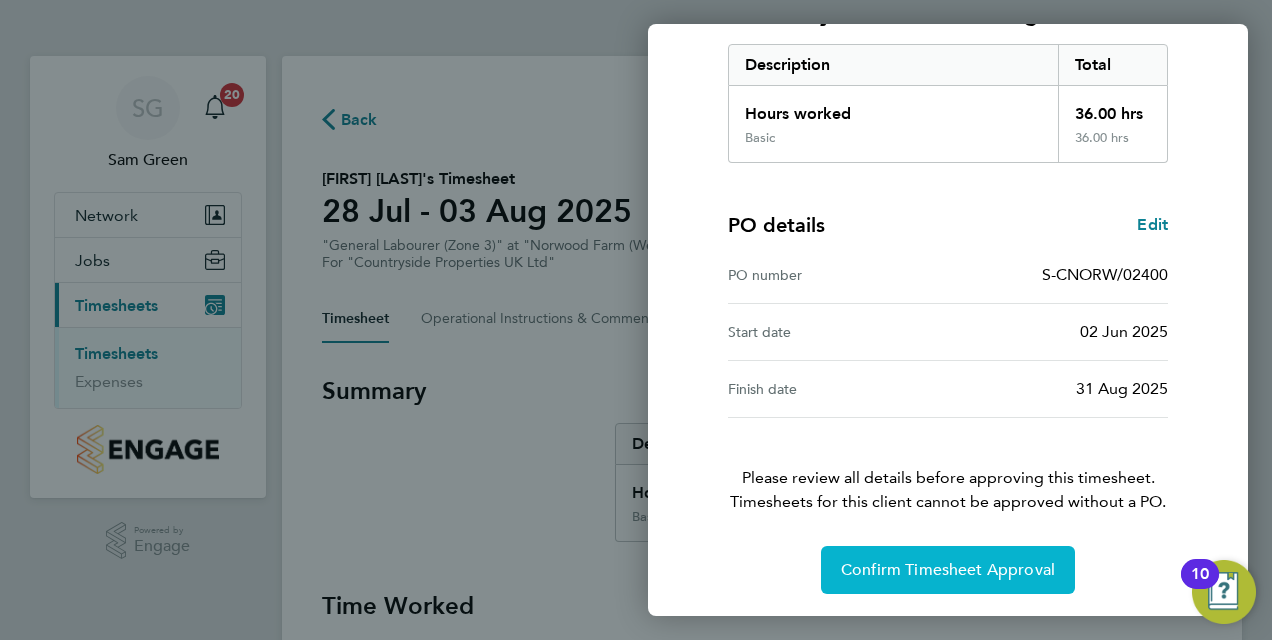 click on "Confirm Timesheet Approval" 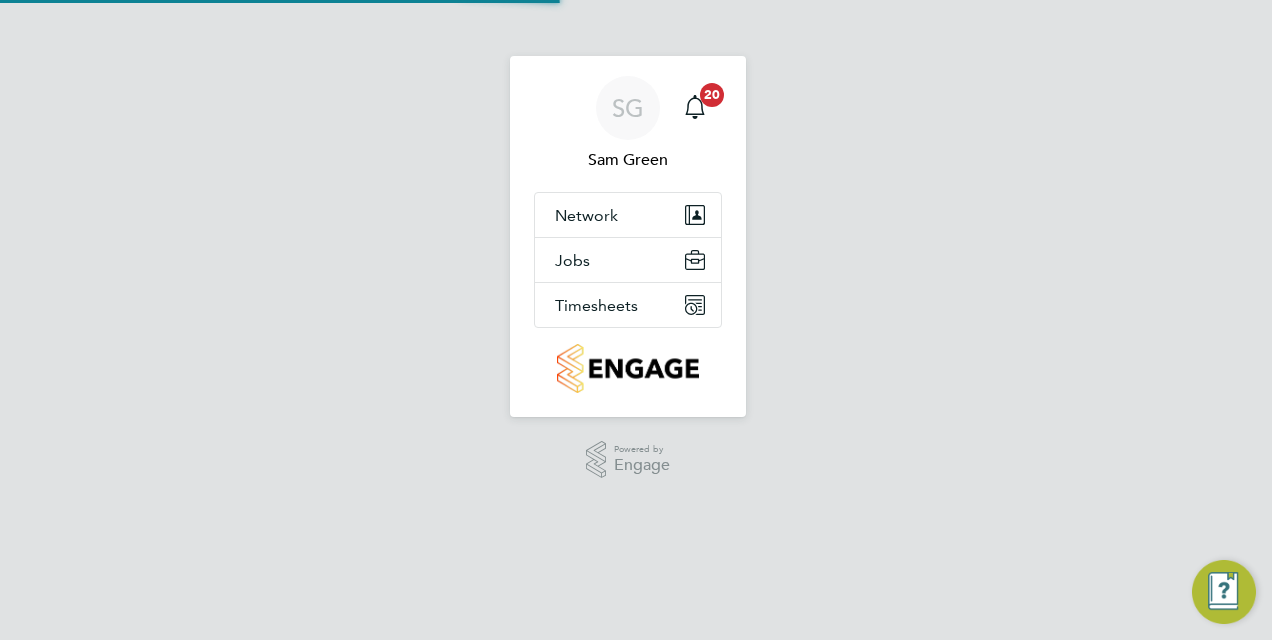 scroll, scrollTop: 0, scrollLeft: 0, axis: both 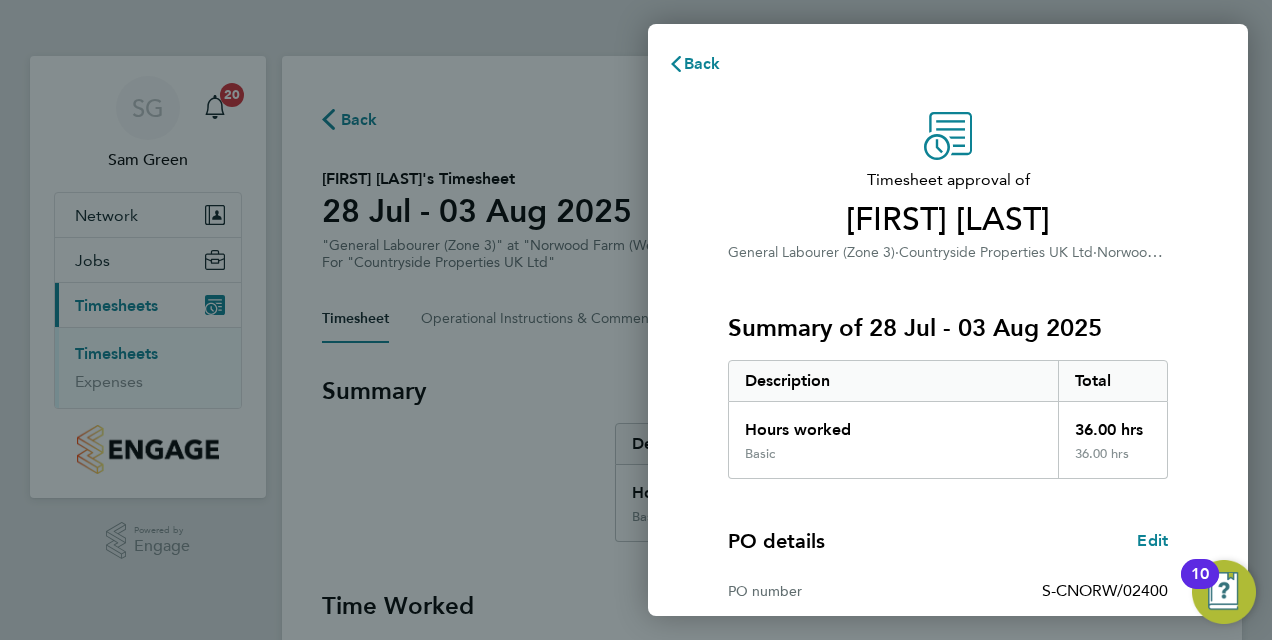 type 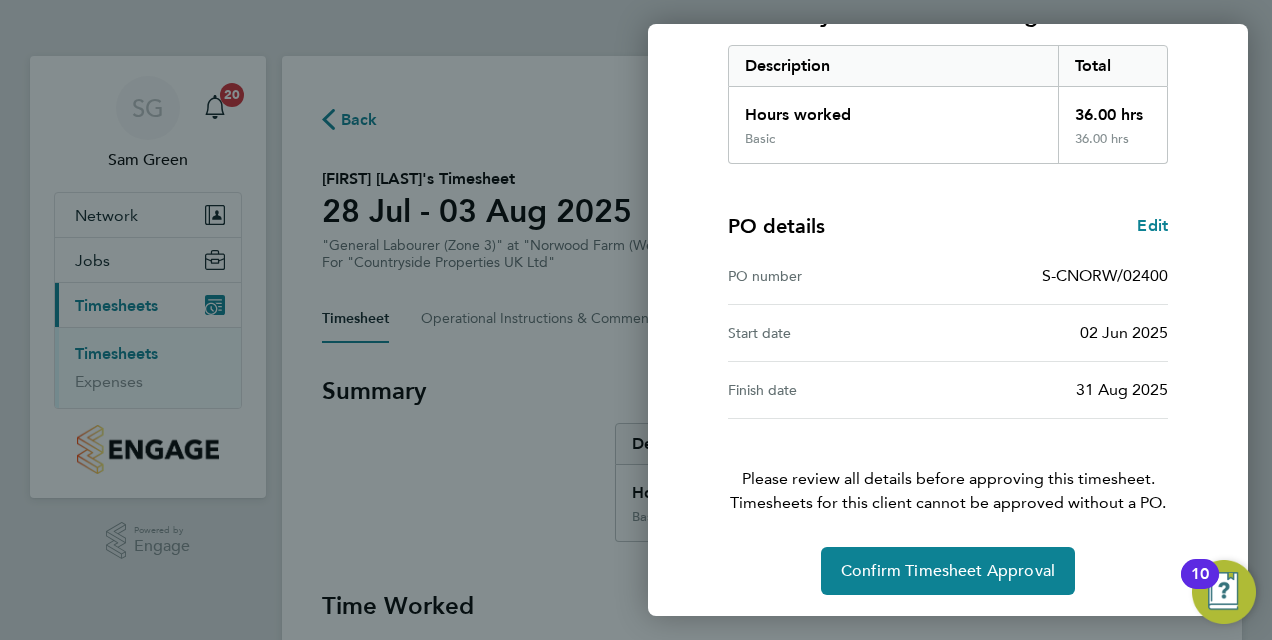 scroll, scrollTop: 316, scrollLeft: 0, axis: vertical 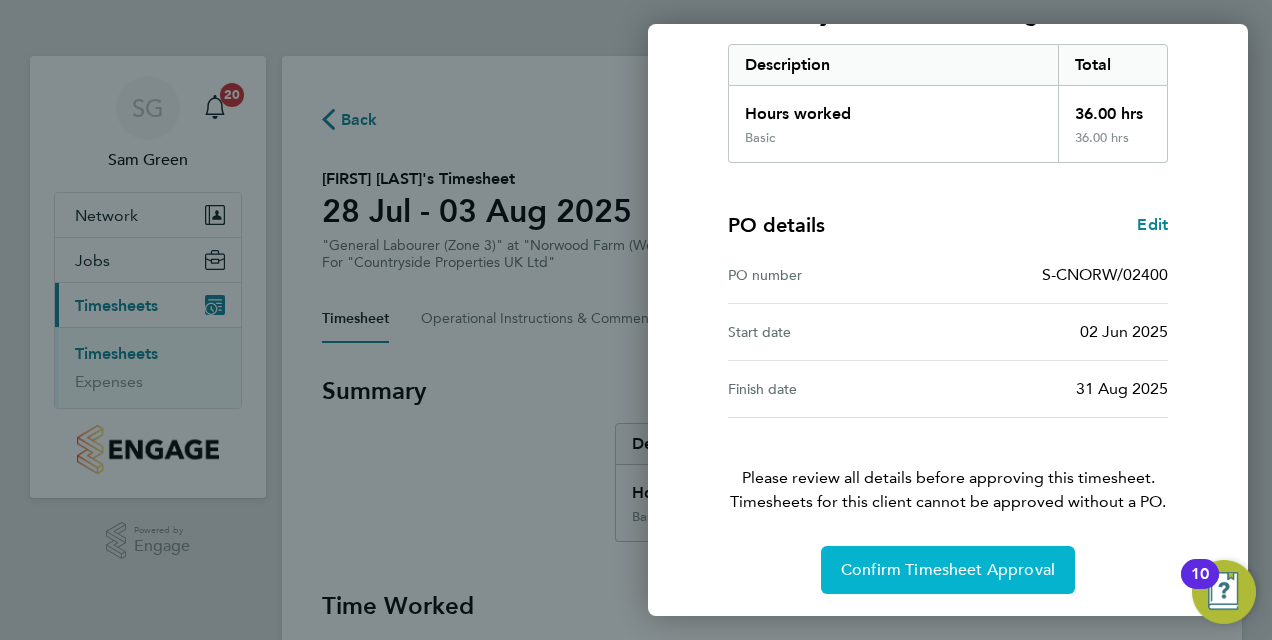 click on "Confirm Timesheet Approval" 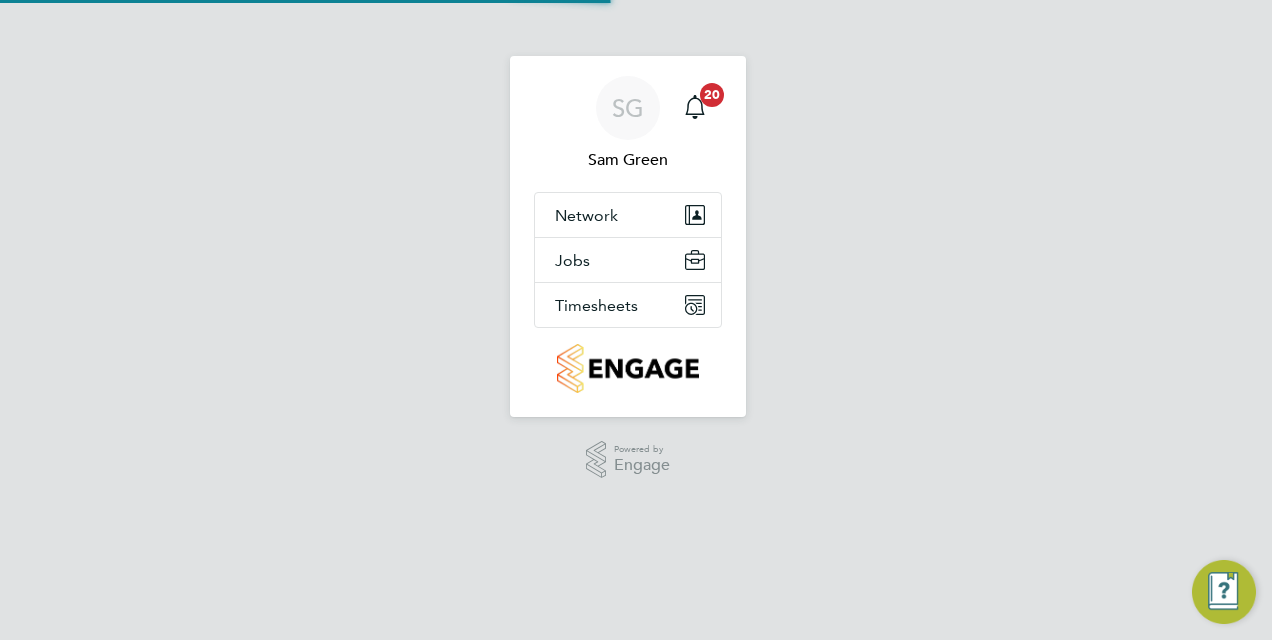 scroll, scrollTop: 0, scrollLeft: 0, axis: both 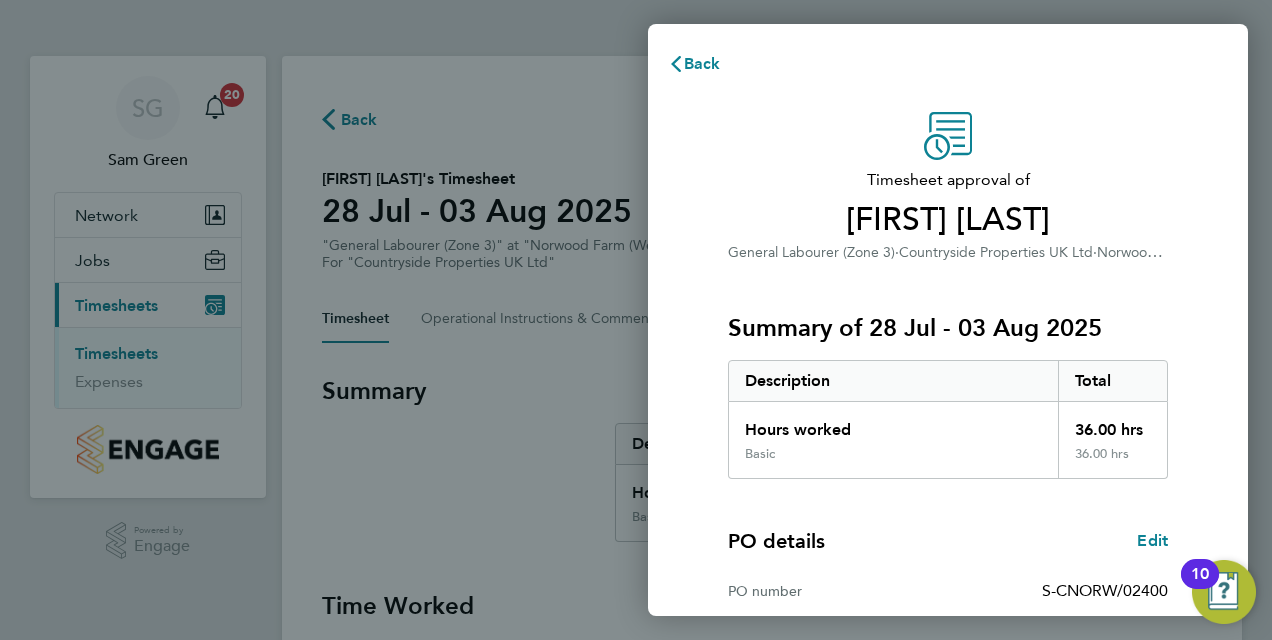 click on "Timesheet approval of   Cornel Ciobanu   General Labourer (Zone 3)   ·   Countryside Properties UK Ltd   ·   Norwood Farm (Western Gate)   Summary of 28 Jul - 03 Aug 2025   Description   Total   Hours worked   36.00 hrs   Basic   36.00 hrs  PO details  Edit   PO number   S-CNORW/02400   Start date   02 Jun 2025   Finish date   31 Aug 2025   Please review all details before approving this timesheet.   Timesheets for this client cannot be approved without a PO.   Confirm Timesheet Approval" 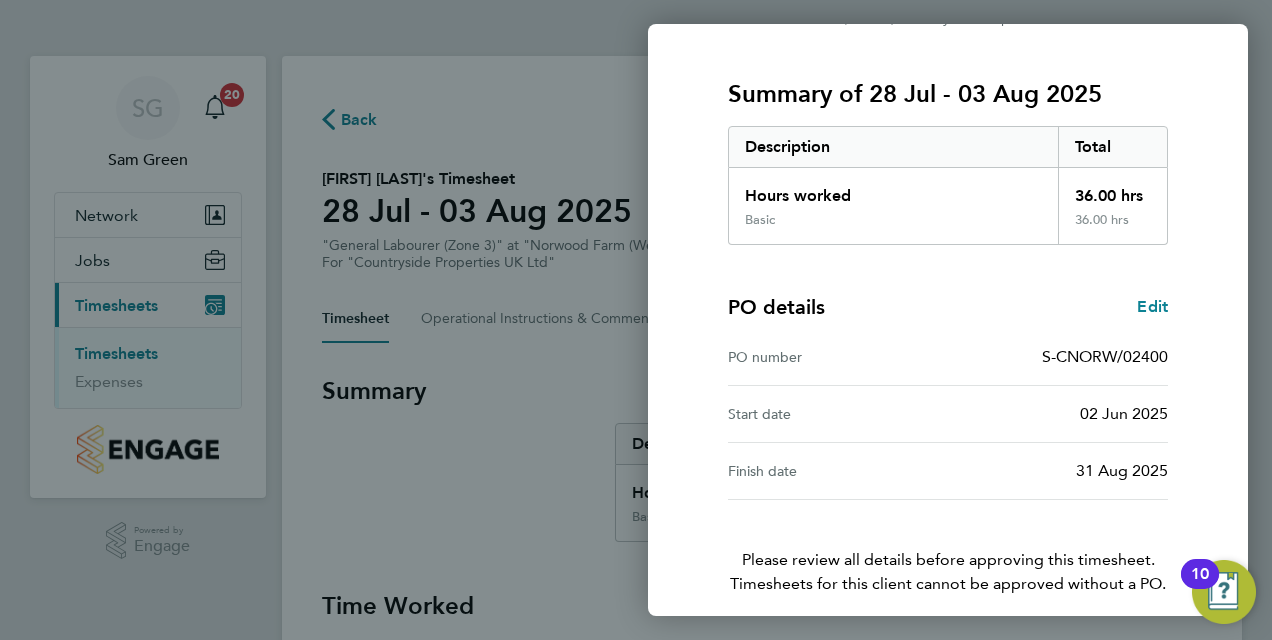 scroll, scrollTop: 316, scrollLeft: 0, axis: vertical 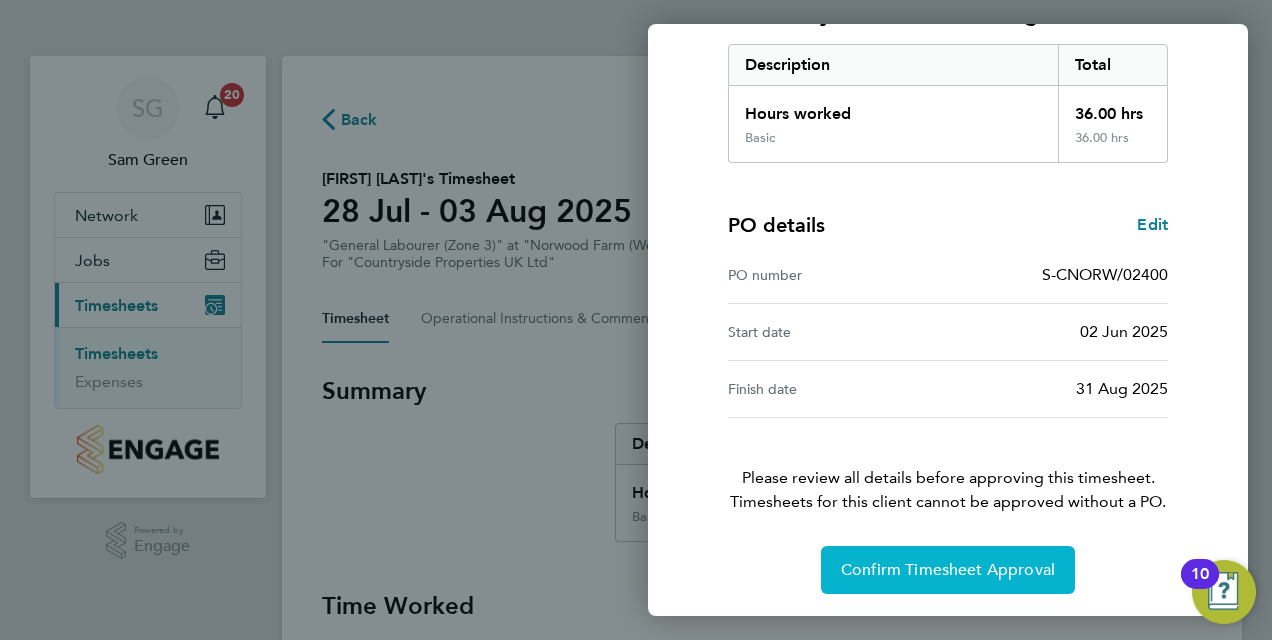 click on "Confirm Timesheet Approval" 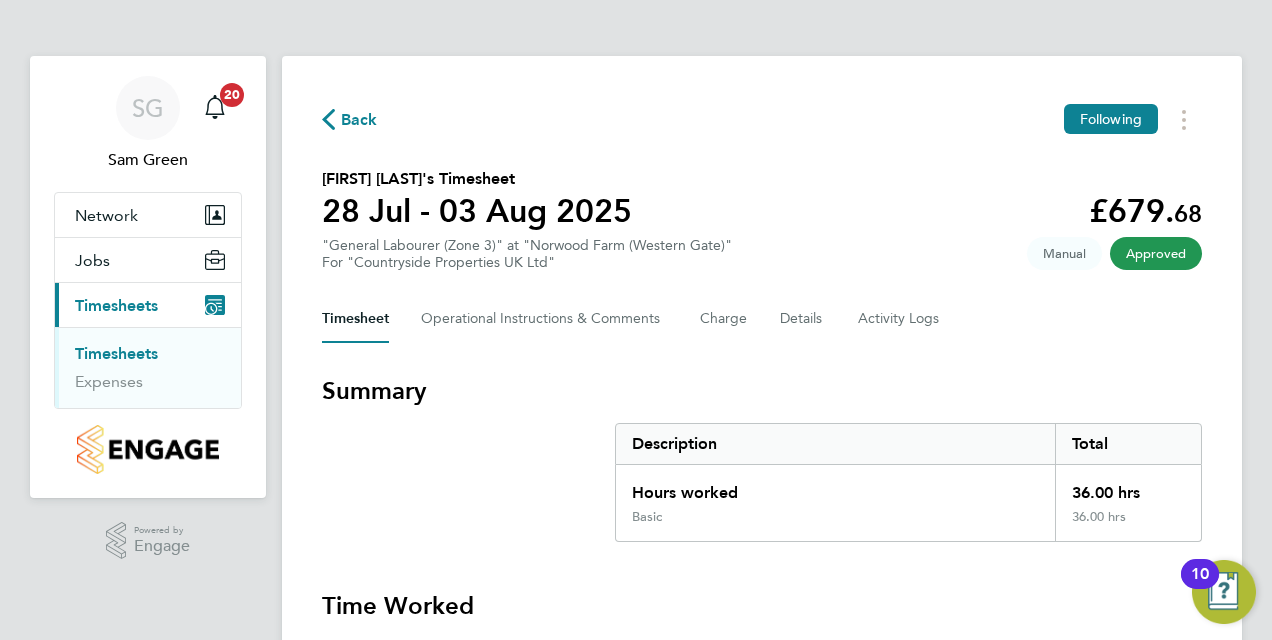 type 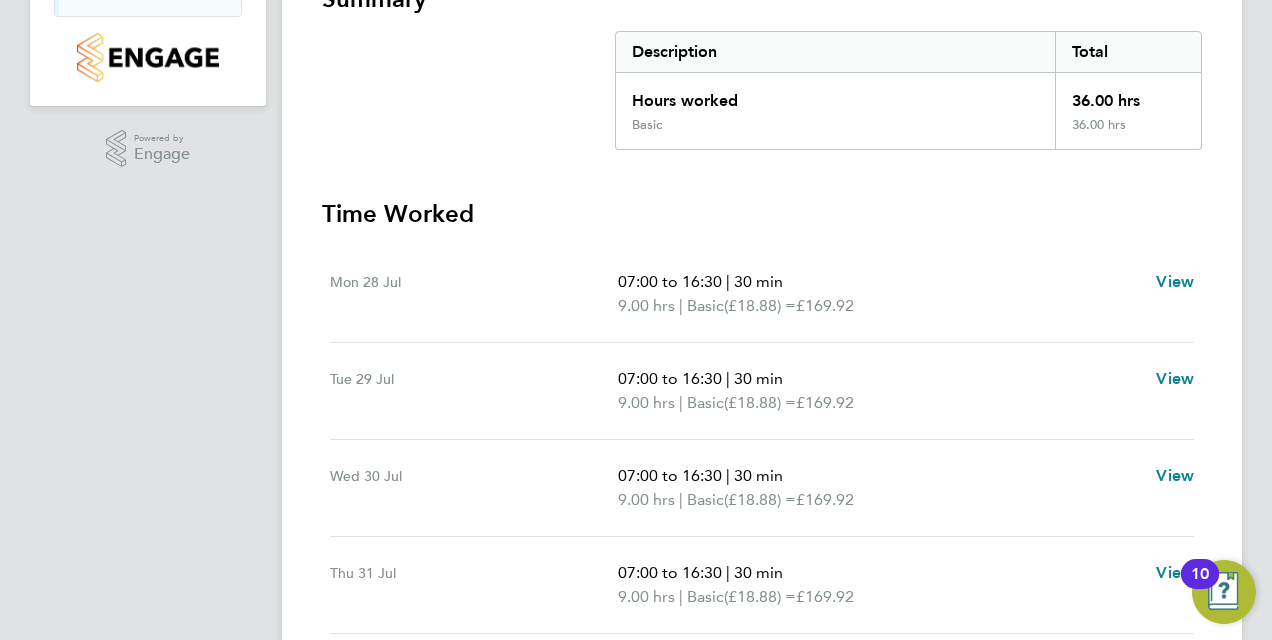 scroll, scrollTop: 321, scrollLeft: 0, axis: vertical 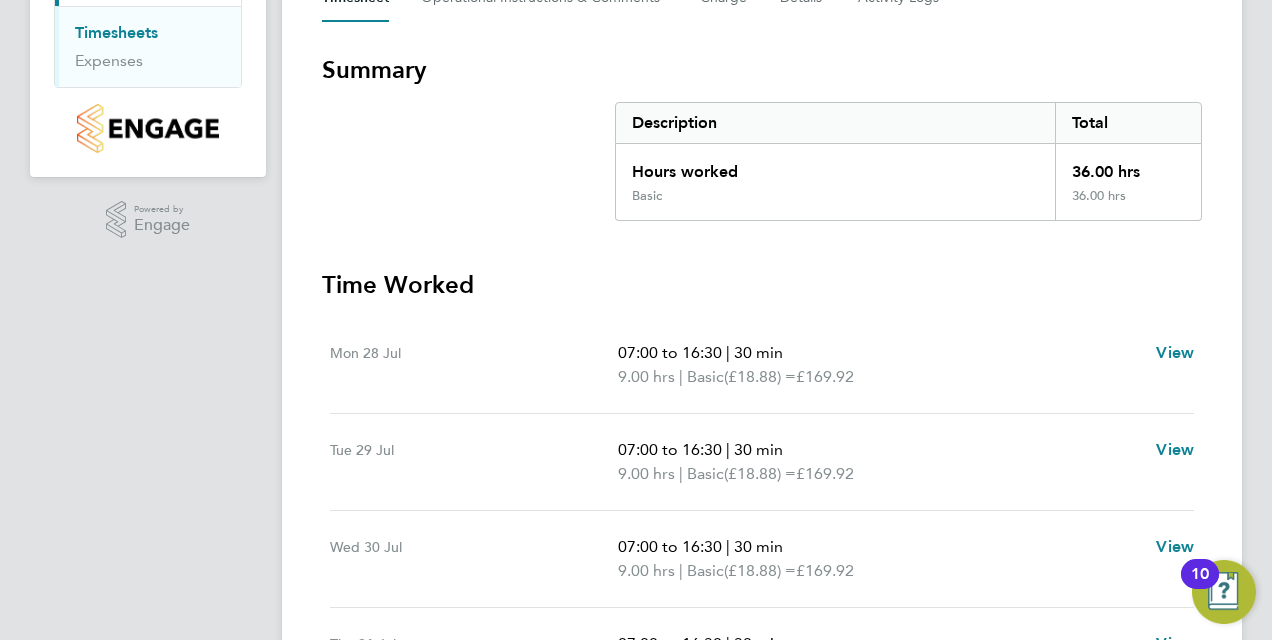 click on "Timesheets" at bounding box center [116, 32] 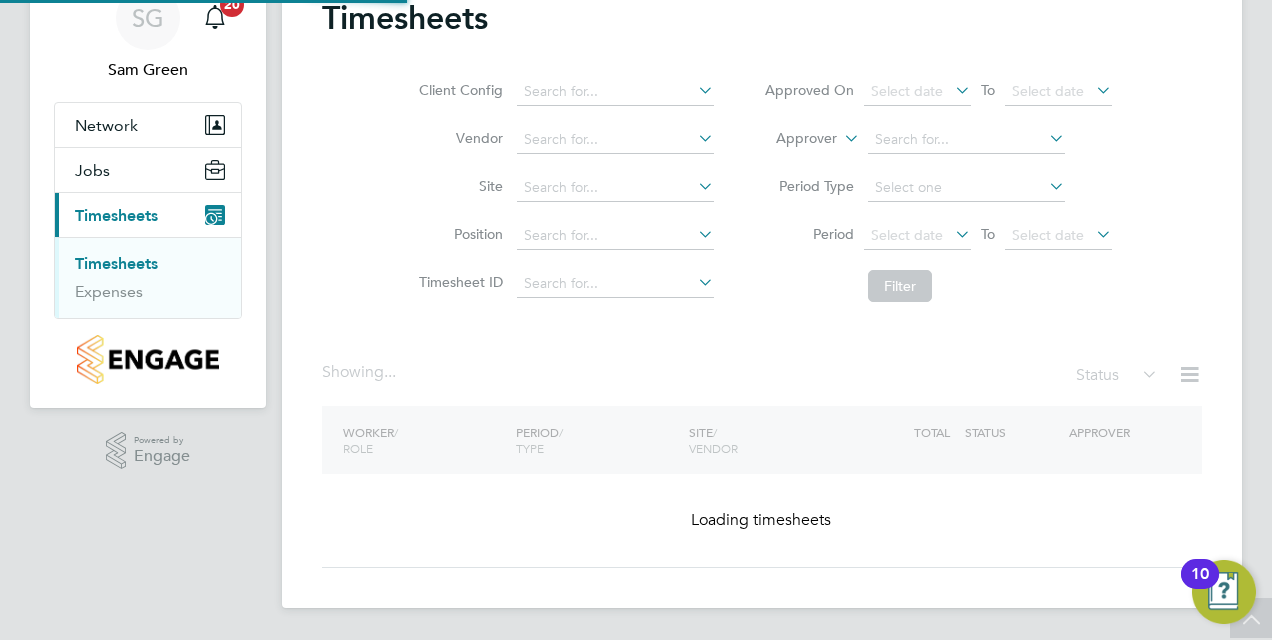 scroll, scrollTop: 0, scrollLeft: 0, axis: both 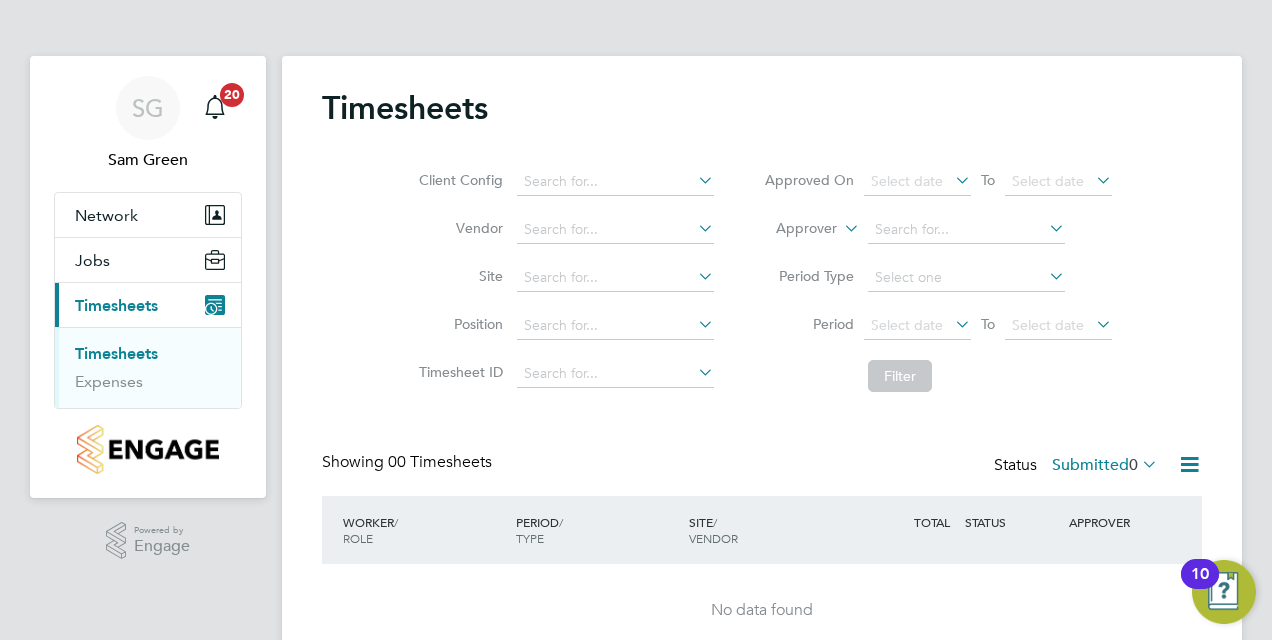 click on "Timesheets" at bounding box center (116, 353) 